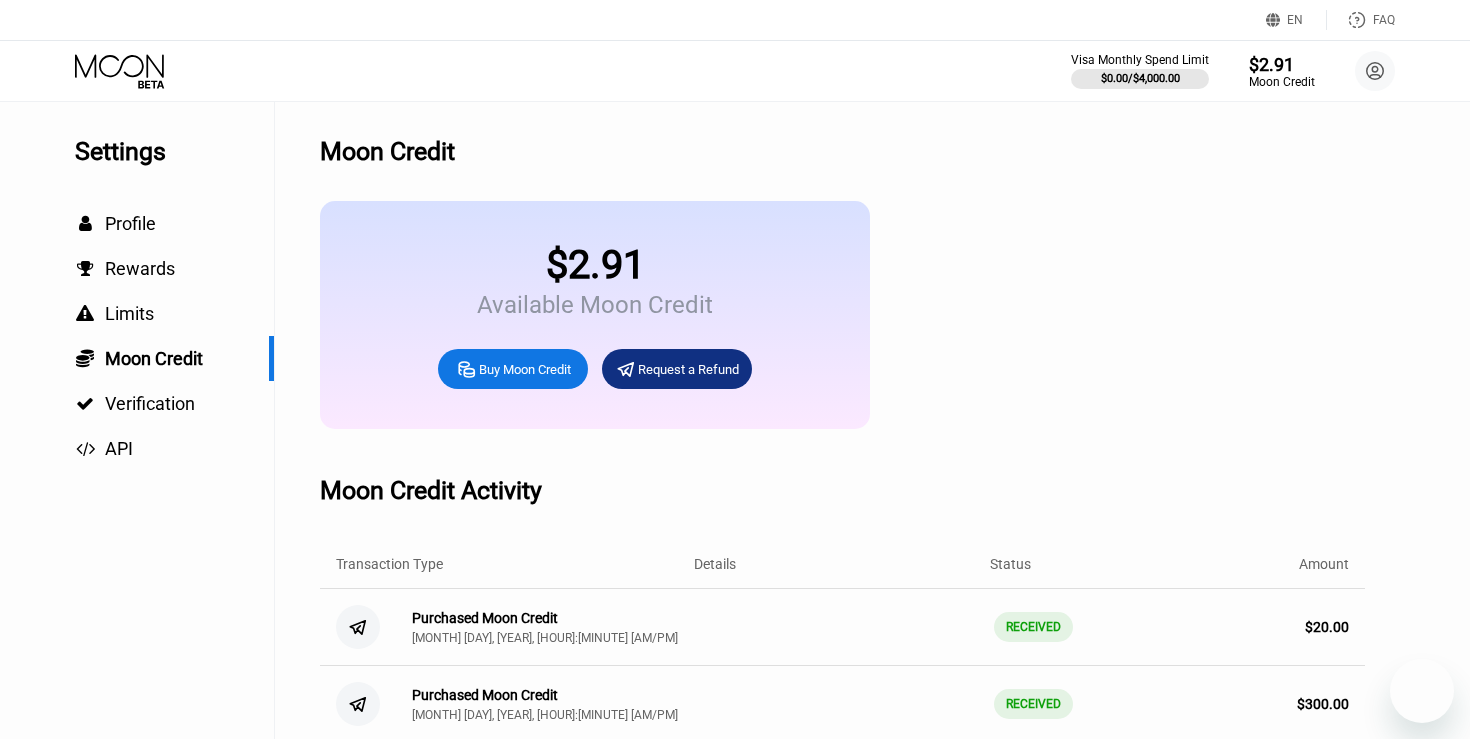 scroll, scrollTop: 0, scrollLeft: 0, axis: both 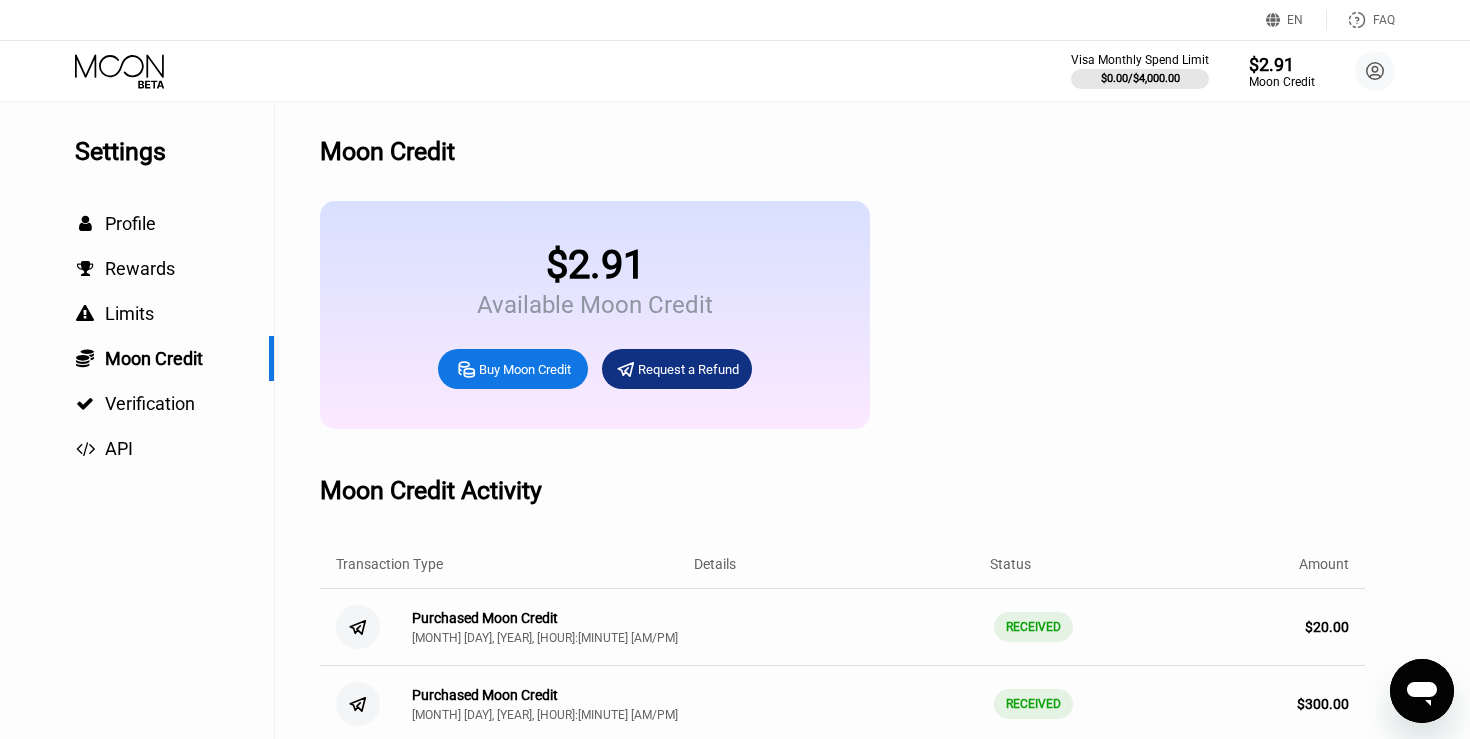 click 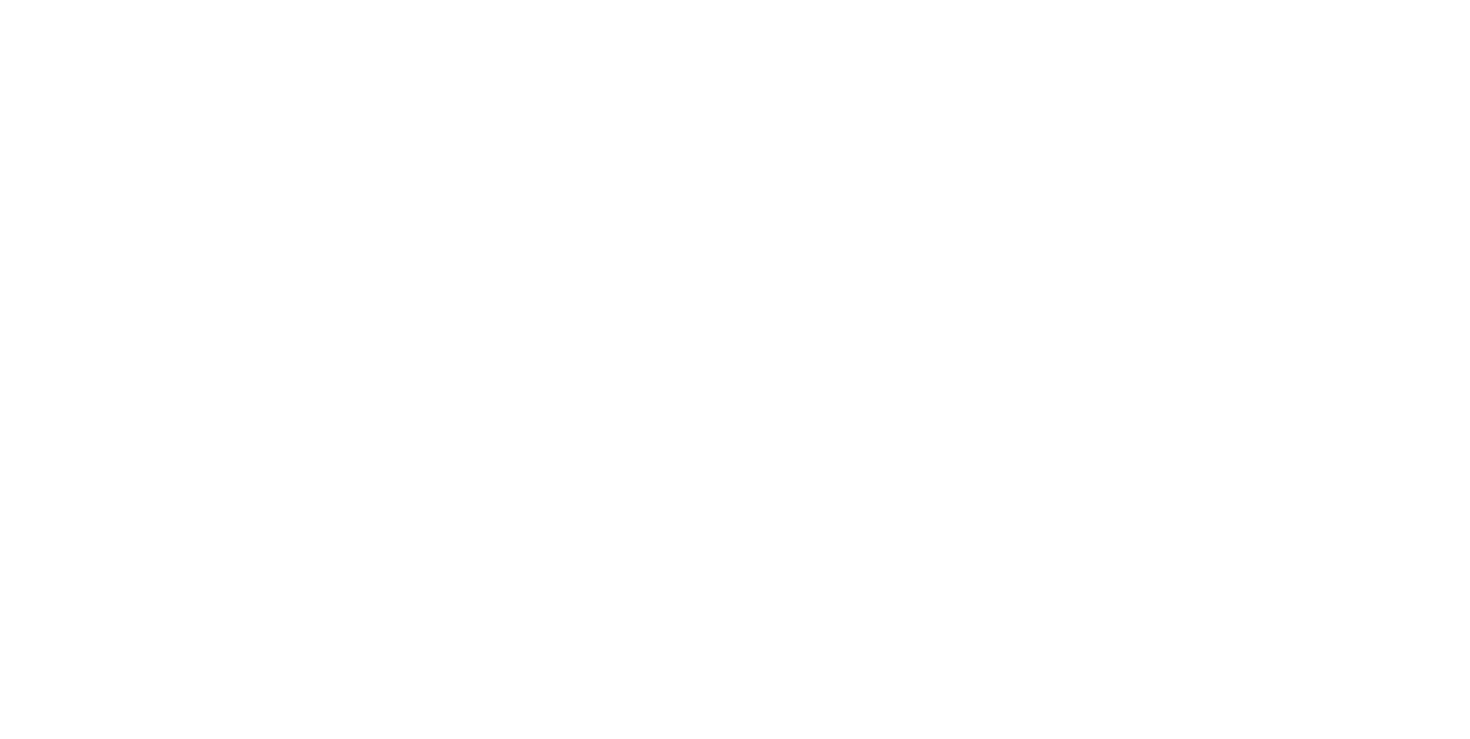 scroll, scrollTop: 0, scrollLeft: 0, axis: both 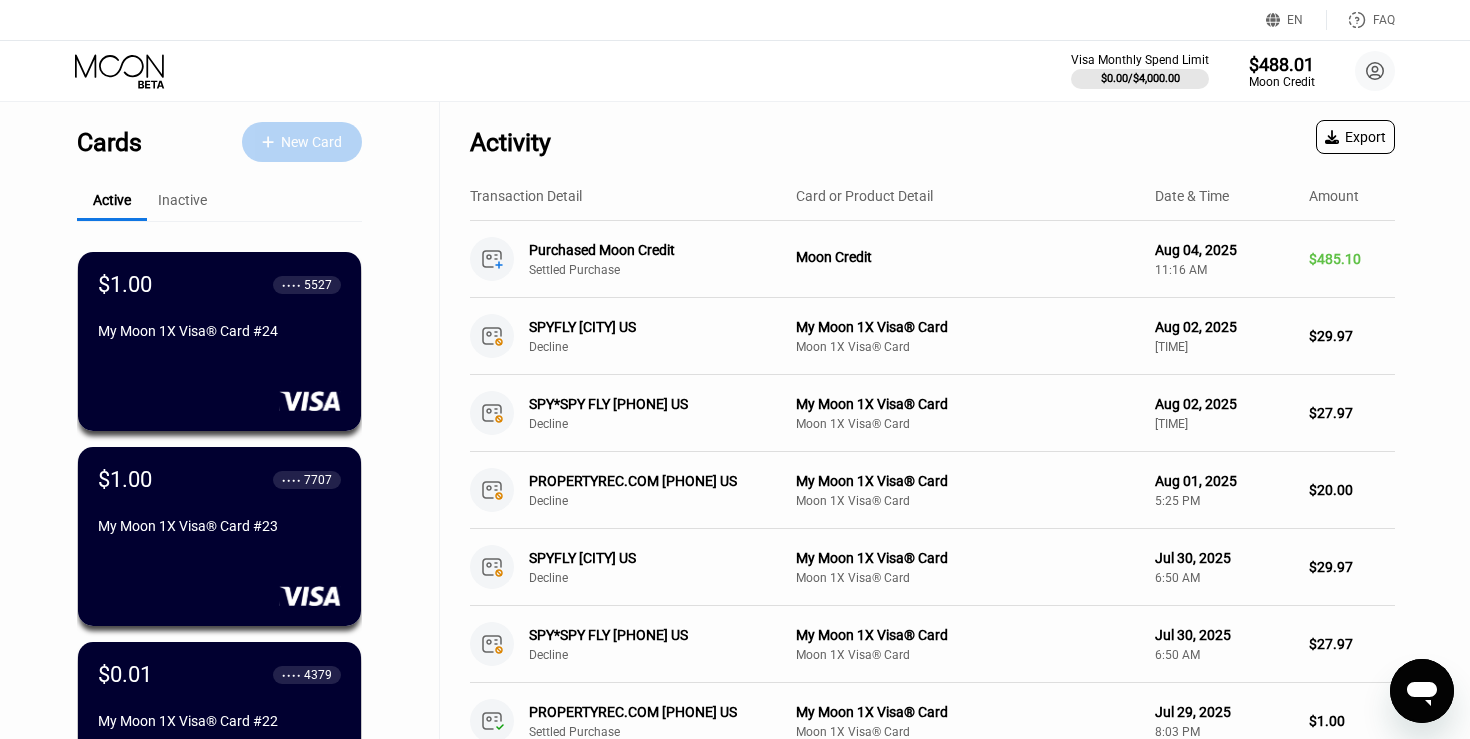 click on "New Card" at bounding box center [311, 142] 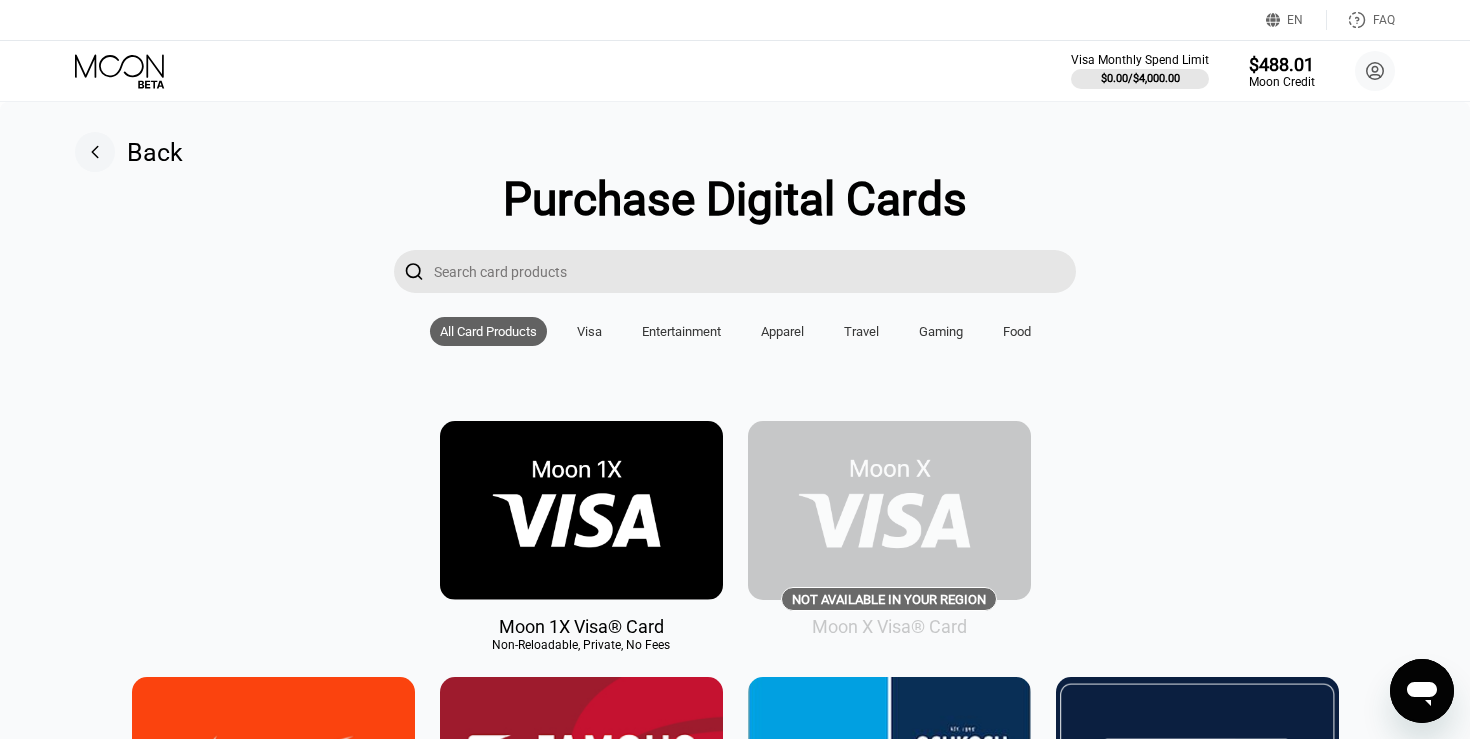 click at bounding box center [581, 510] 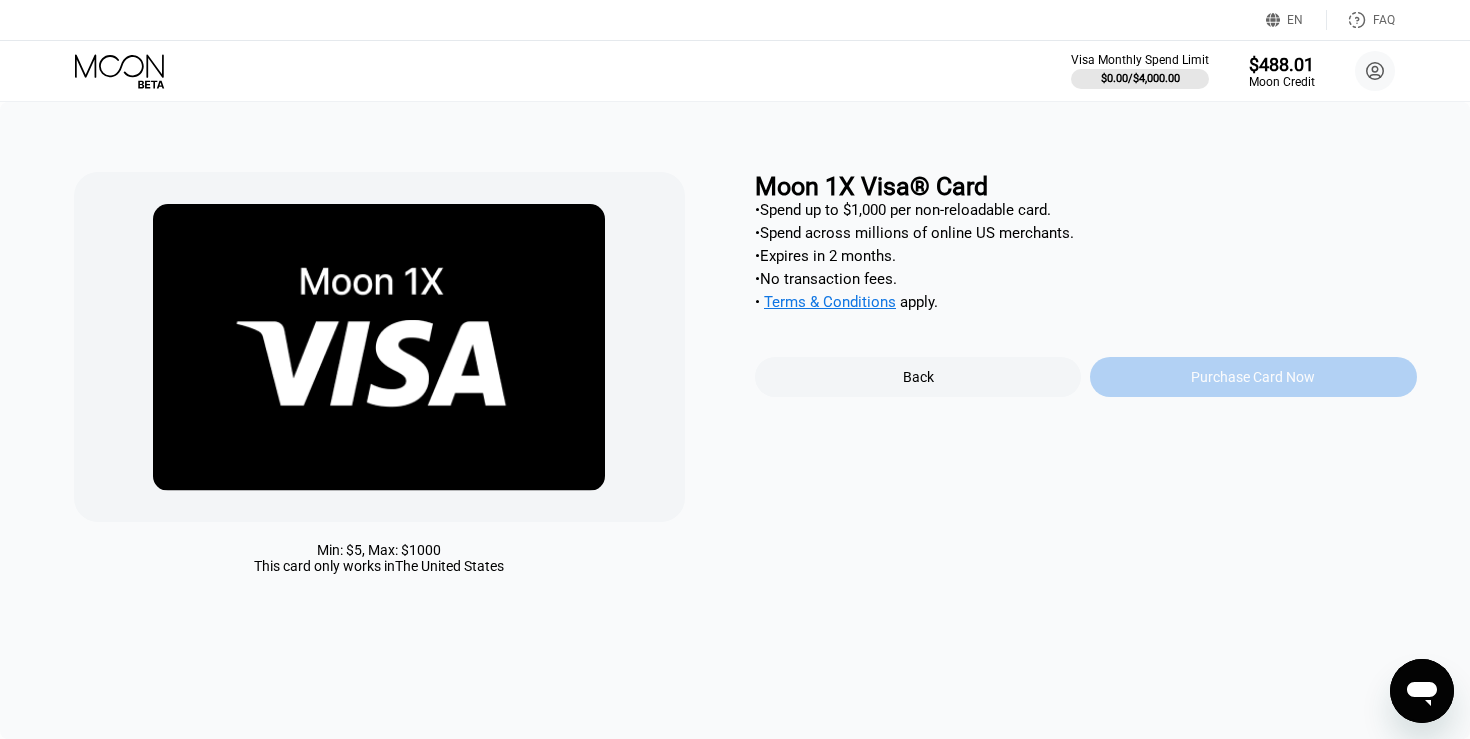 click on "Purchase Card Now" at bounding box center [1253, 377] 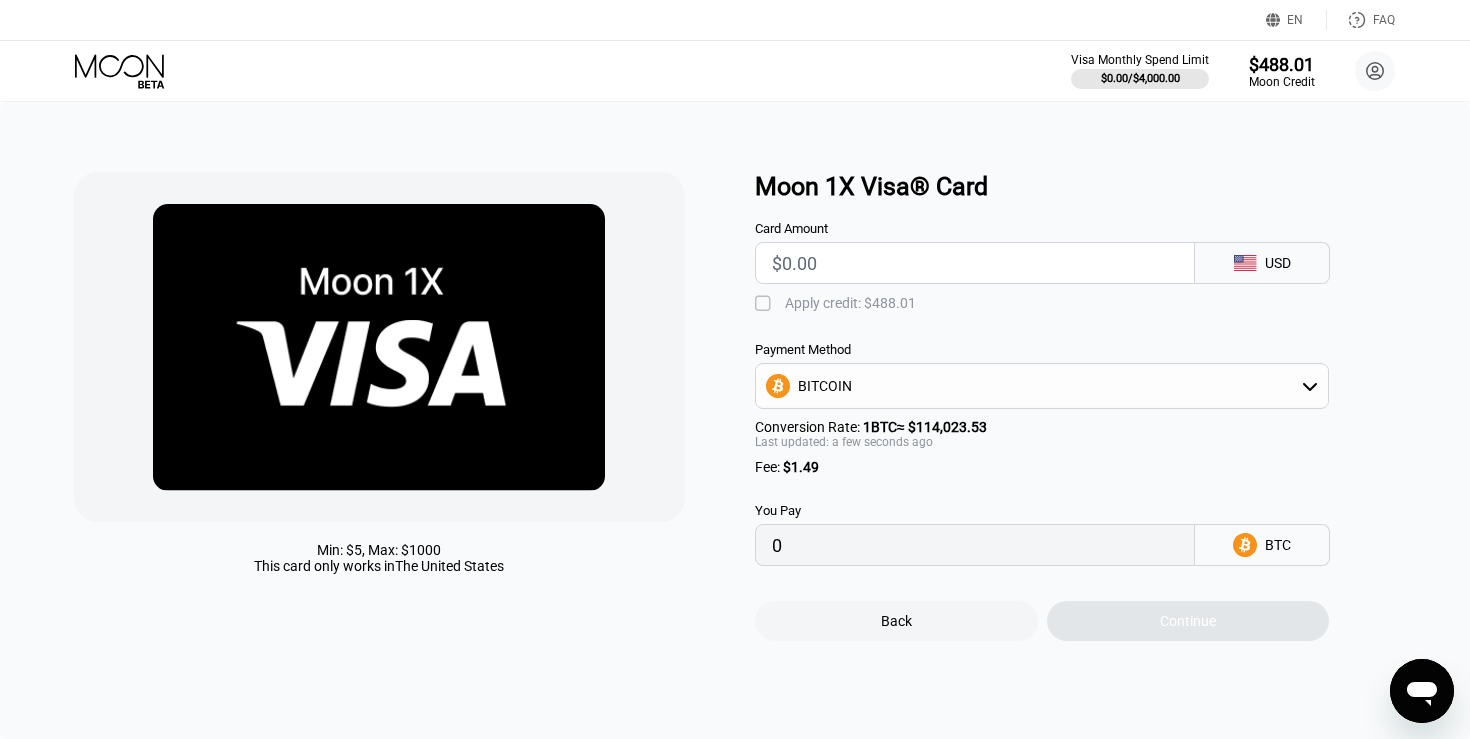 click at bounding box center (975, 263) 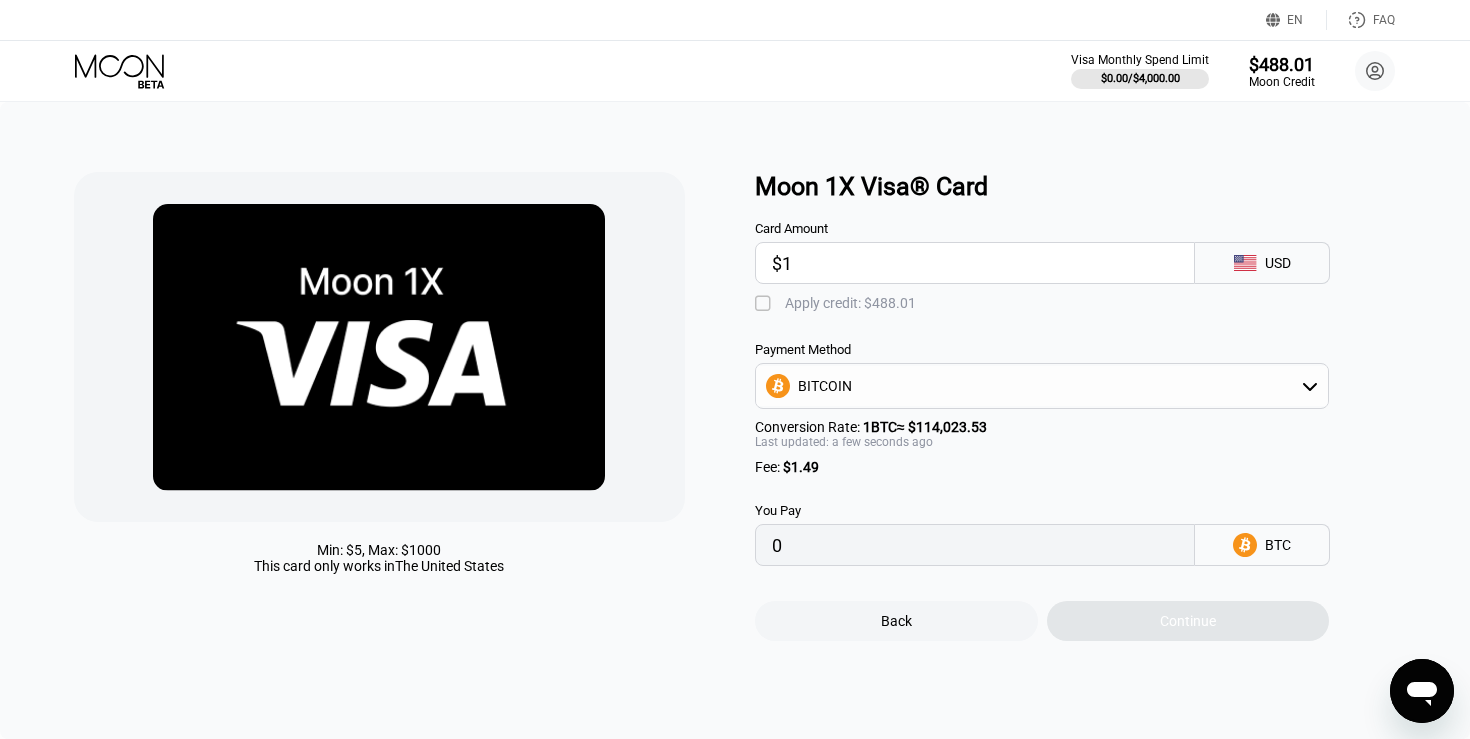 type on "0.00002184" 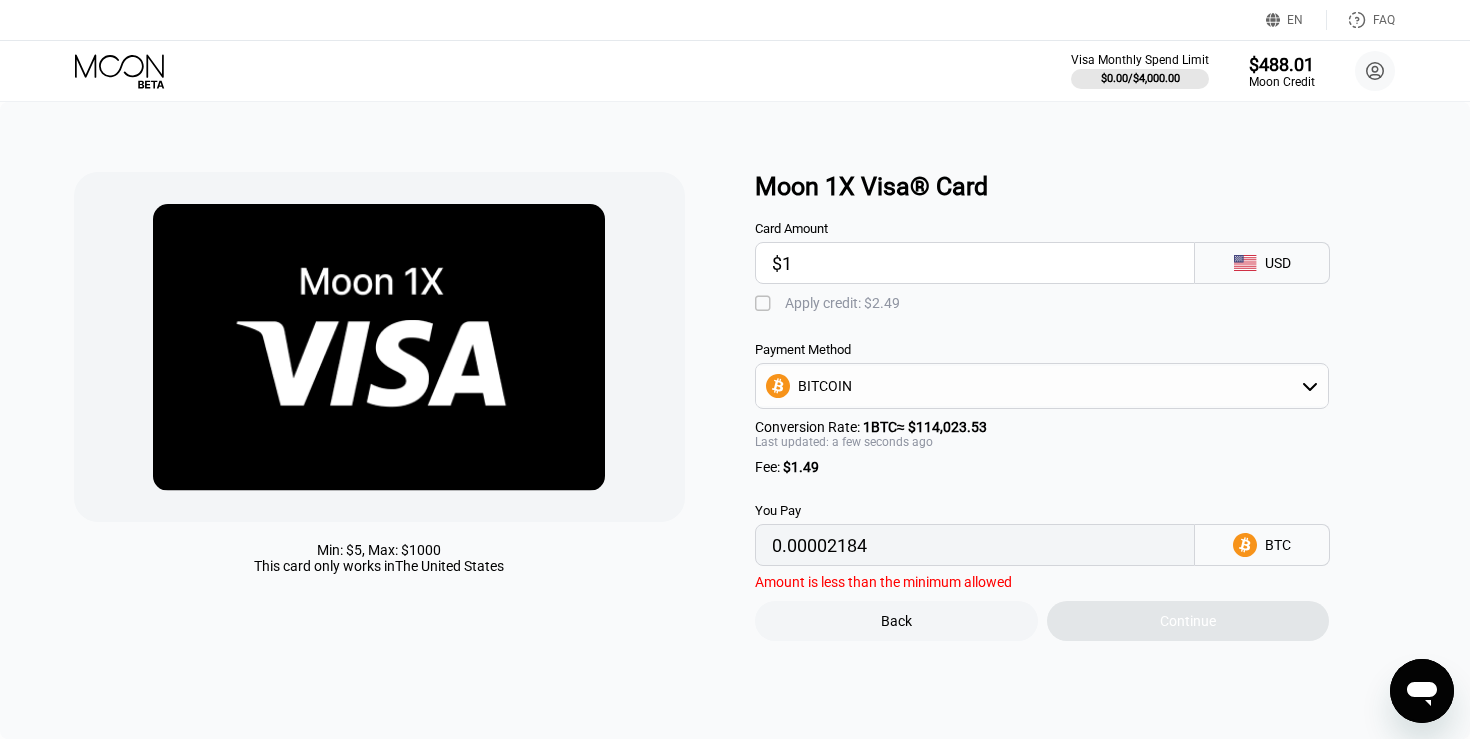 type on "$12" 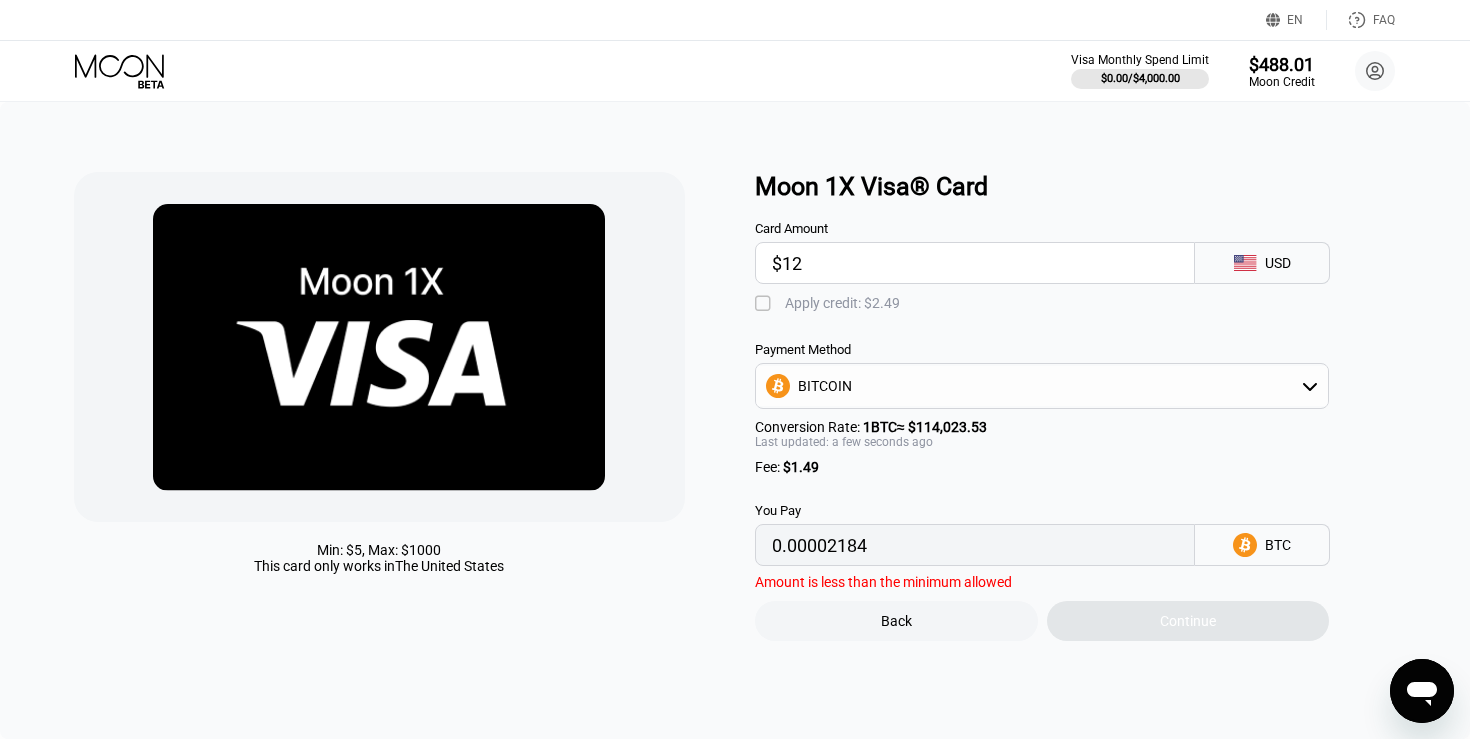 type on "0.00011831" 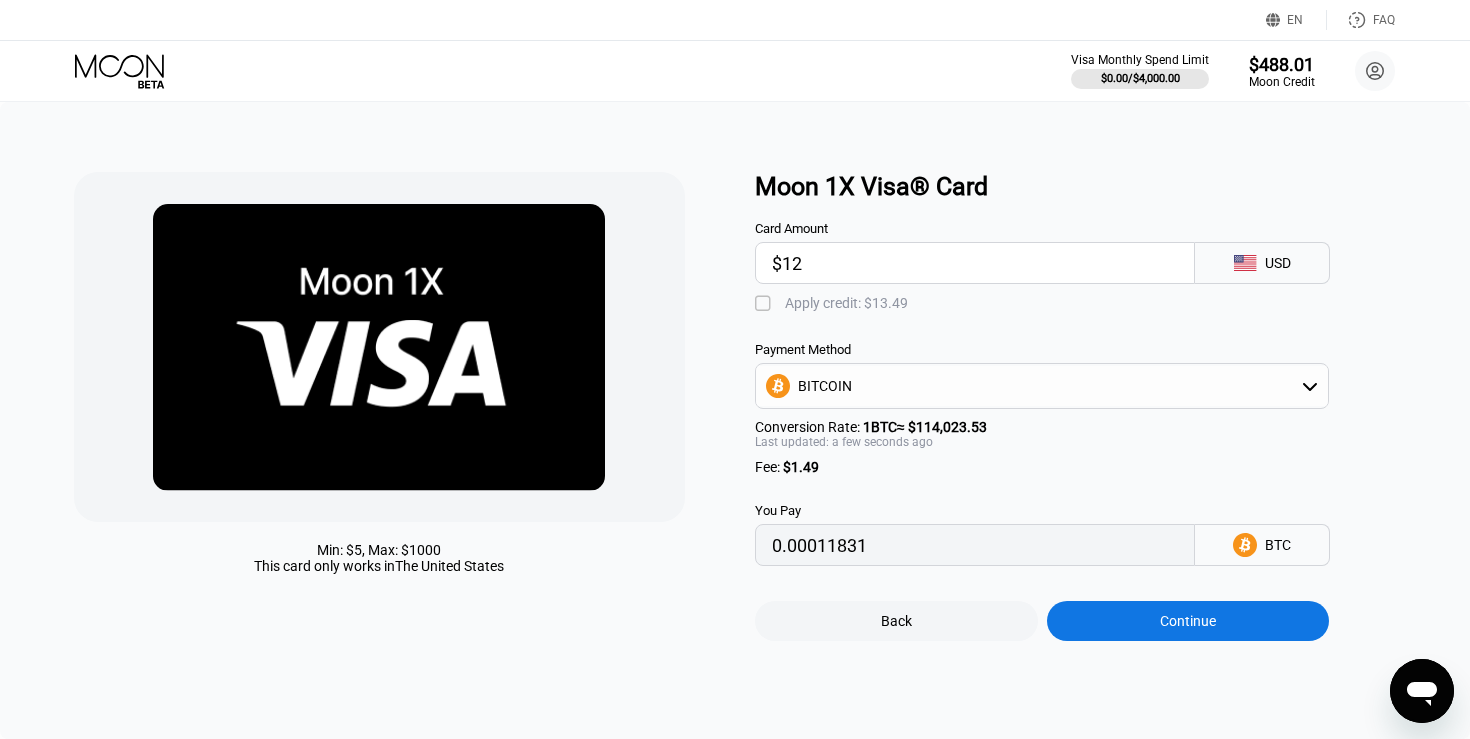 type on "$120" 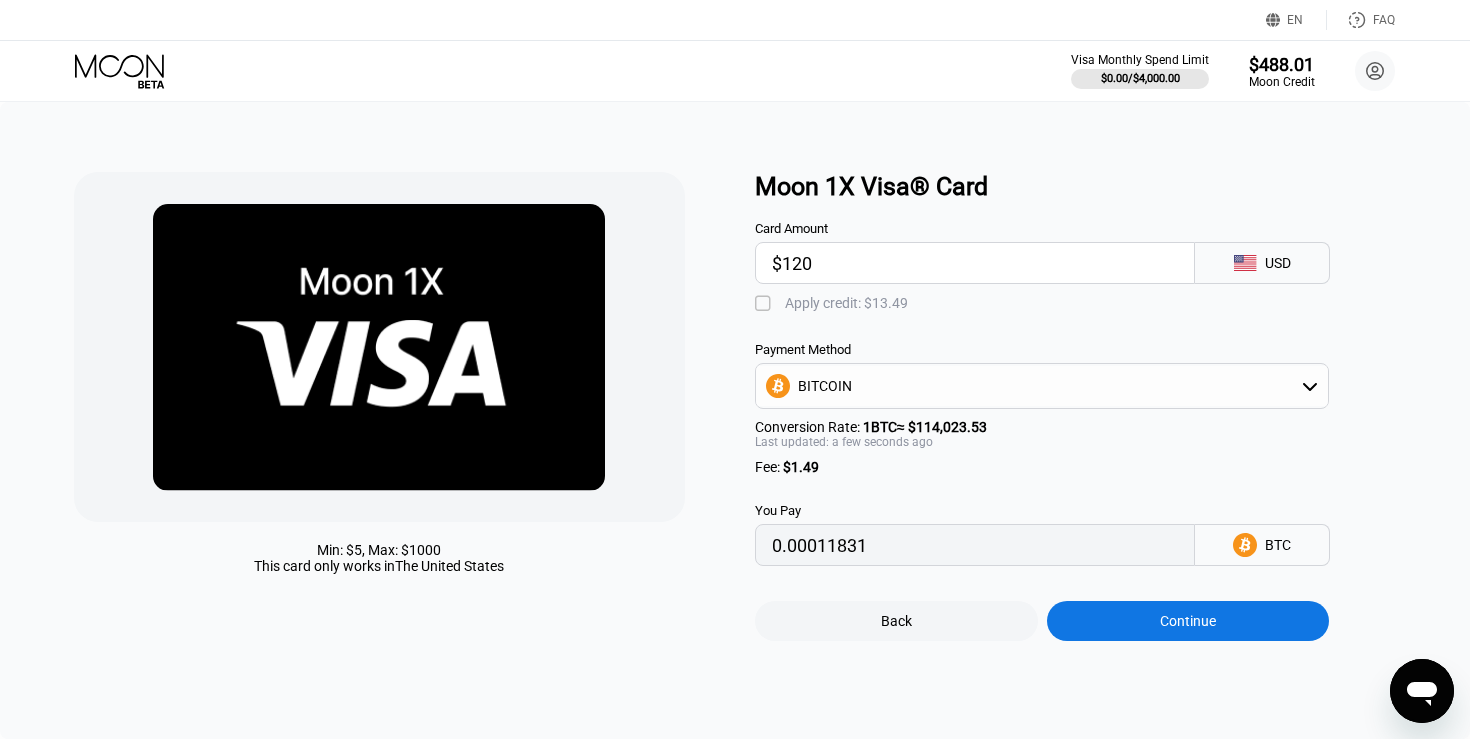 type on "0.00106549" 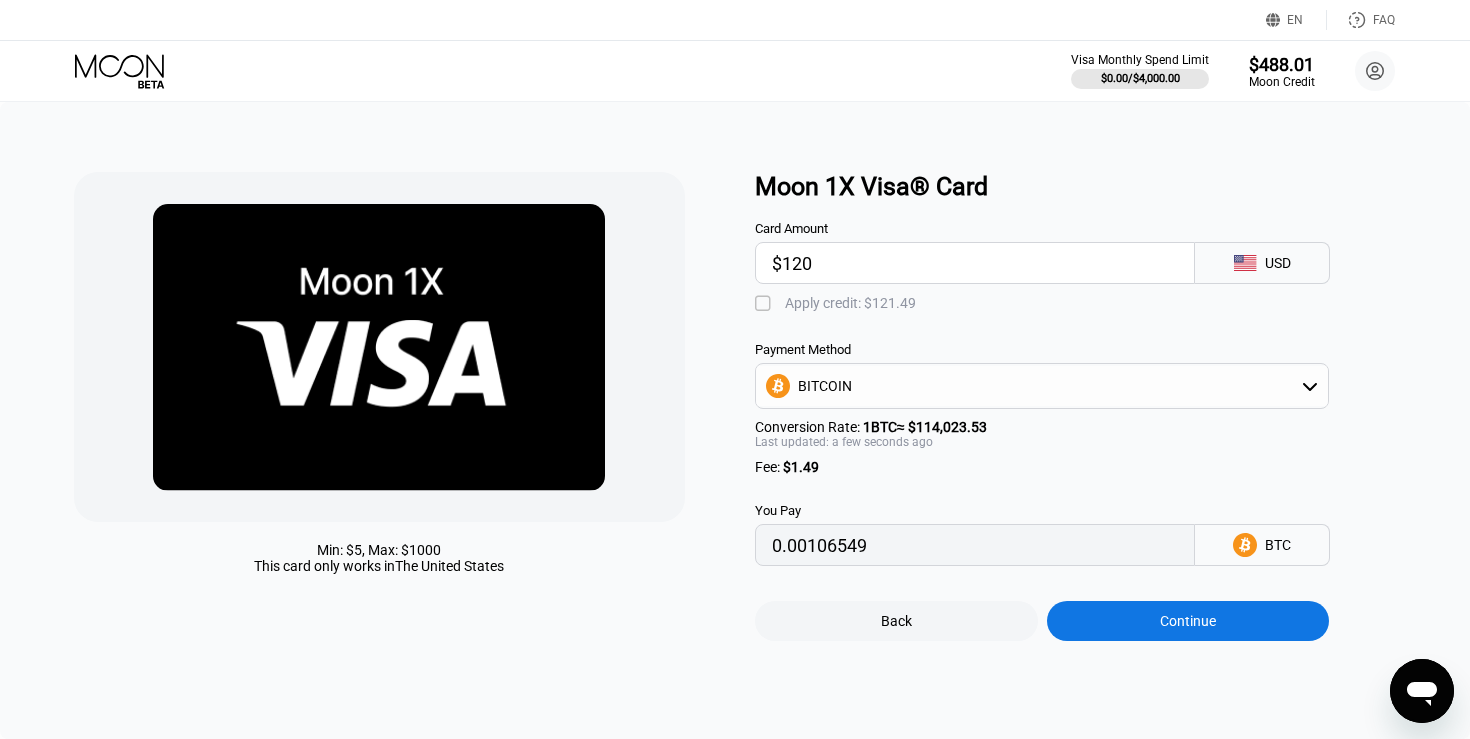 type on "$120" 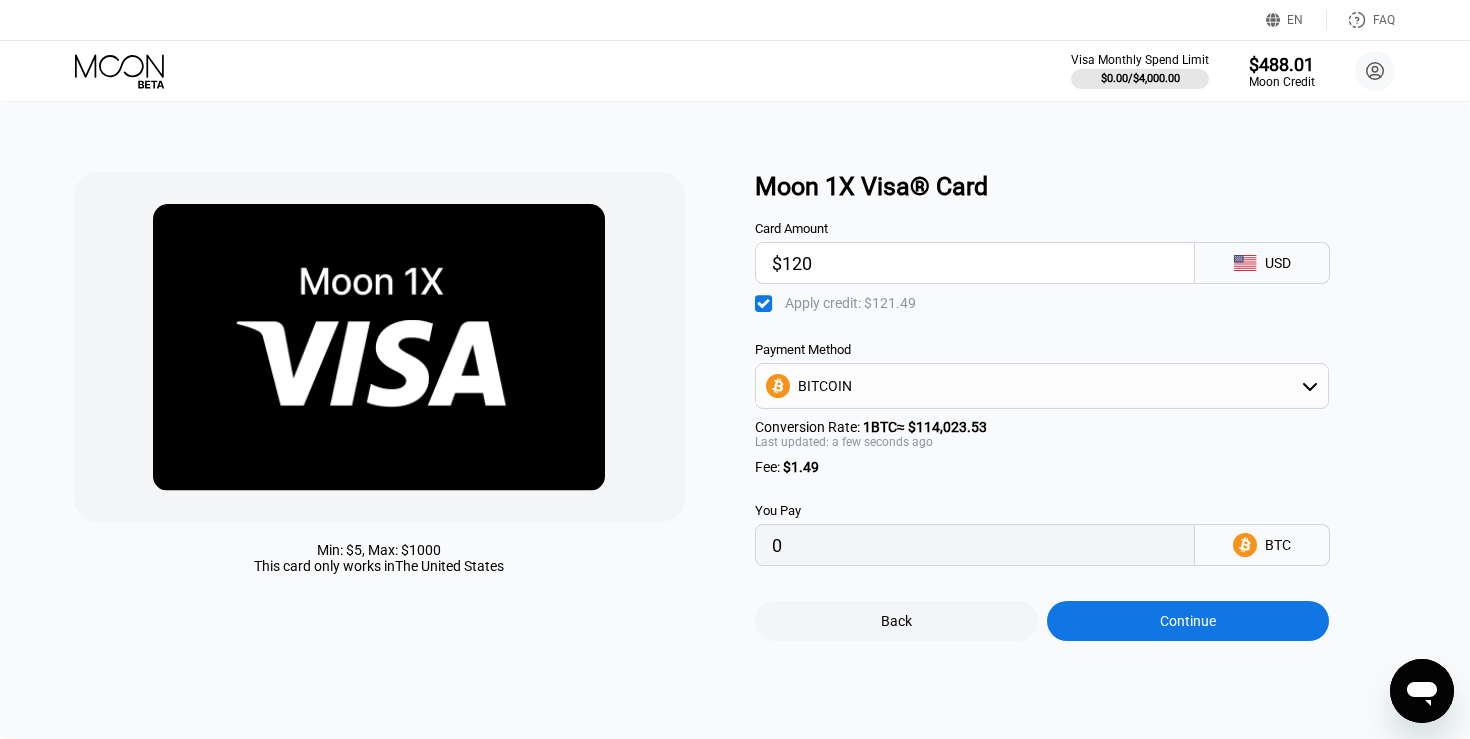 click on "Continue" at bounding box center [1188, 621] 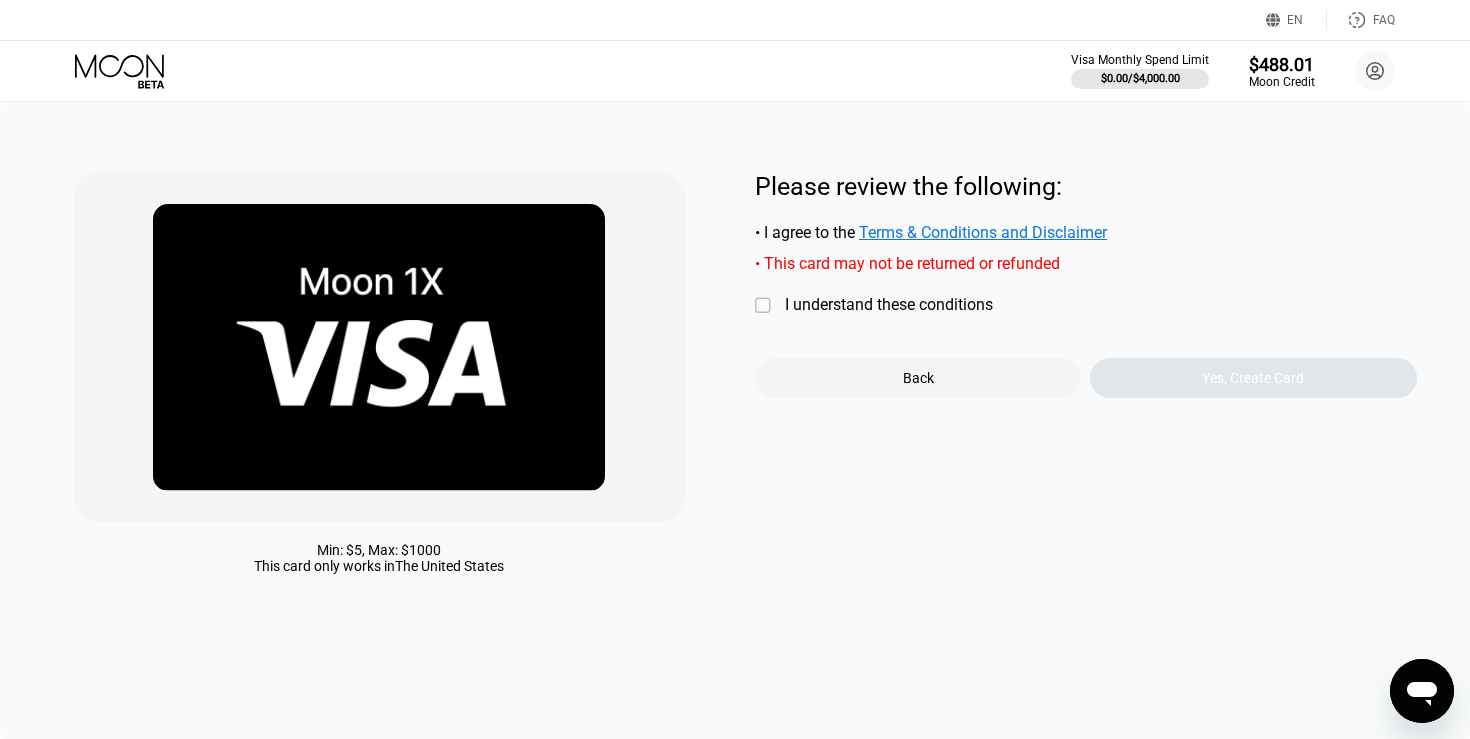 click on "" at bounding box center [765, 306] 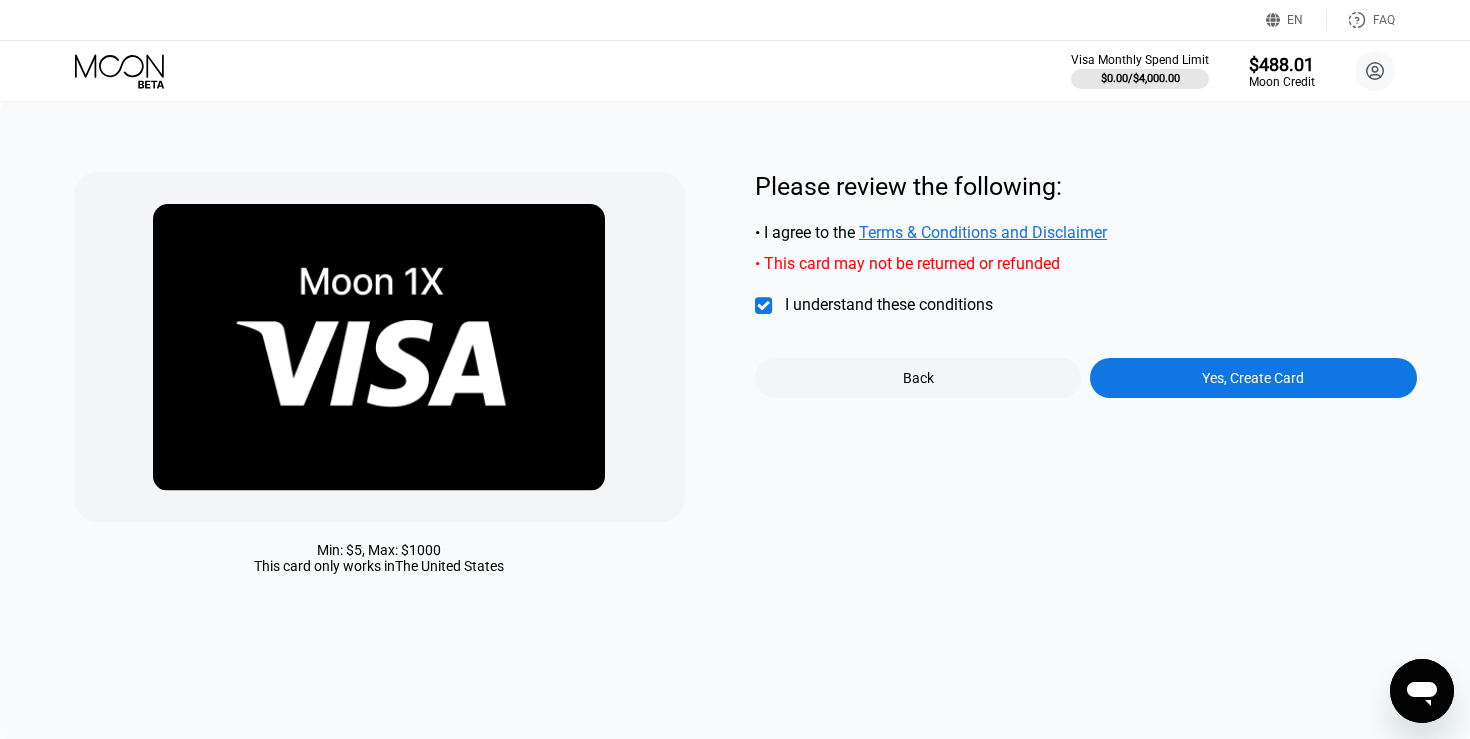 click on "Yes, Create Card" at bounding box center [1253, 378] 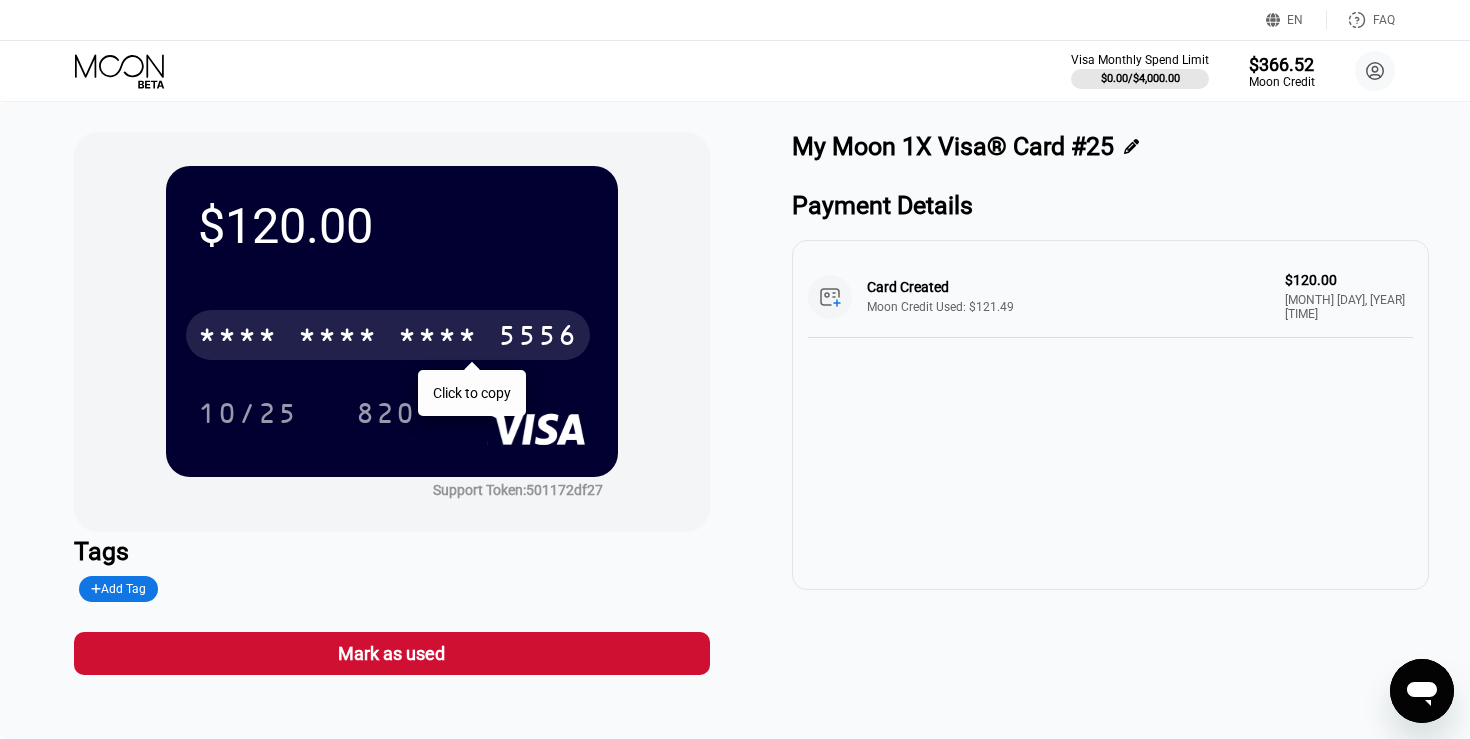 click on "5556" at bounding box center [538, 338] 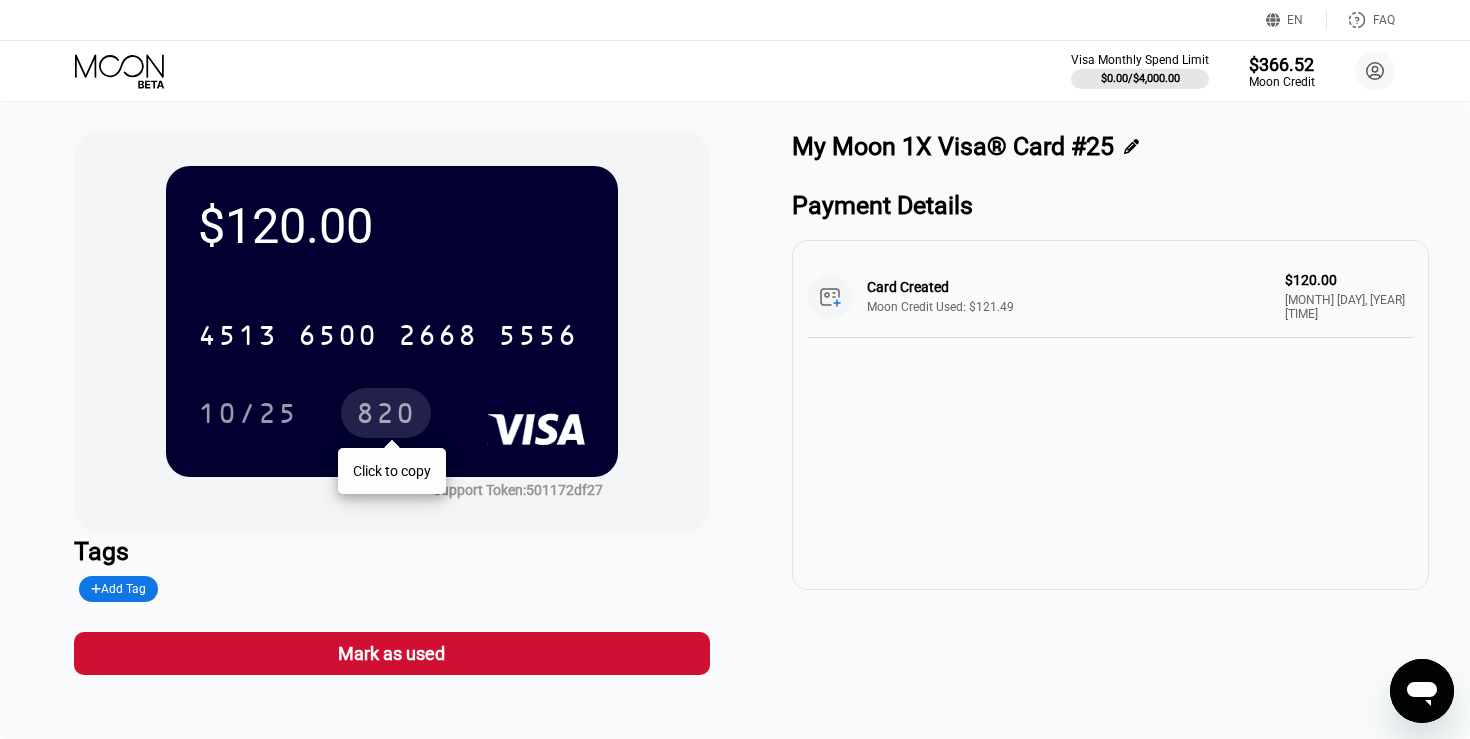 click on "820" at bounding box center [386, 416] 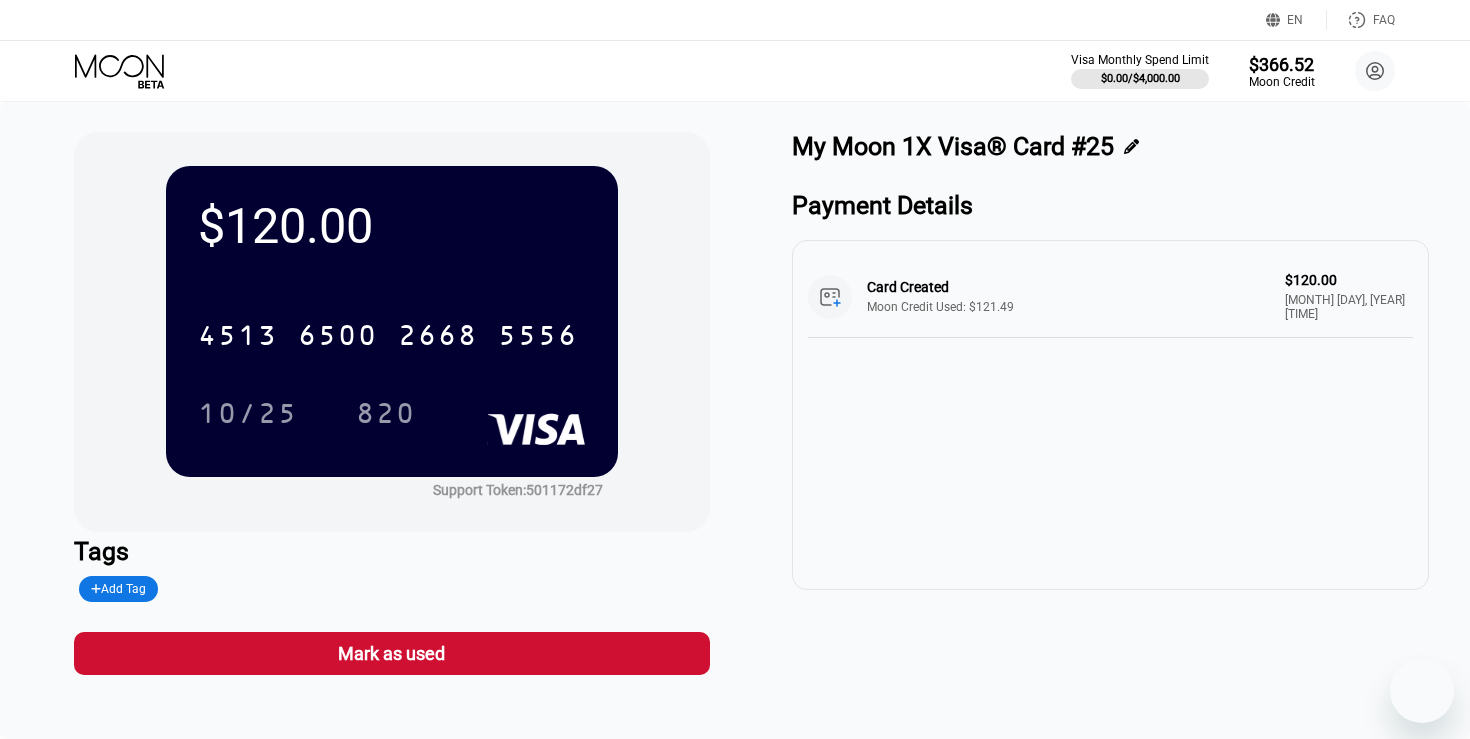 scroll, scrollTop: 0, scrollLeft: 0, axis: both 